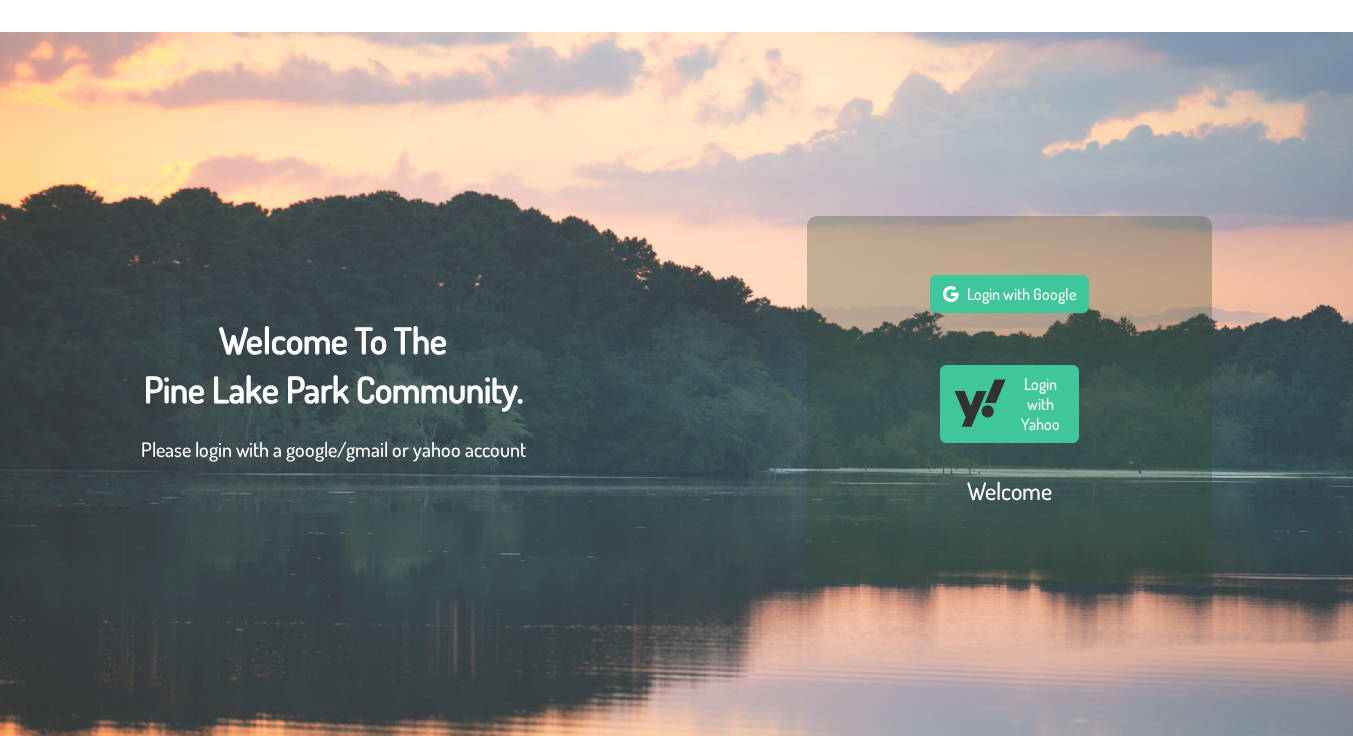 scroll, scrollTop: 0, scrollLeft: 0, axis: both 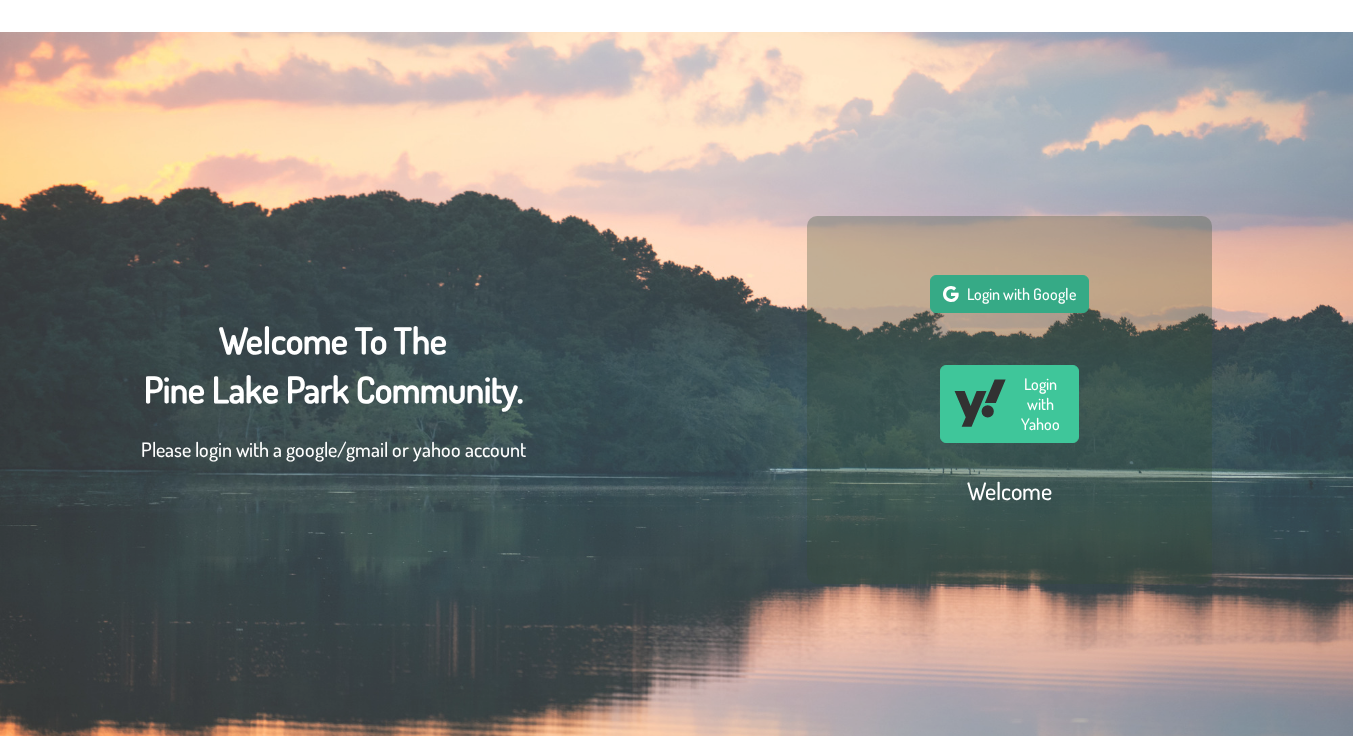 click on "Login with Google" at bounding box center (1021, 294) 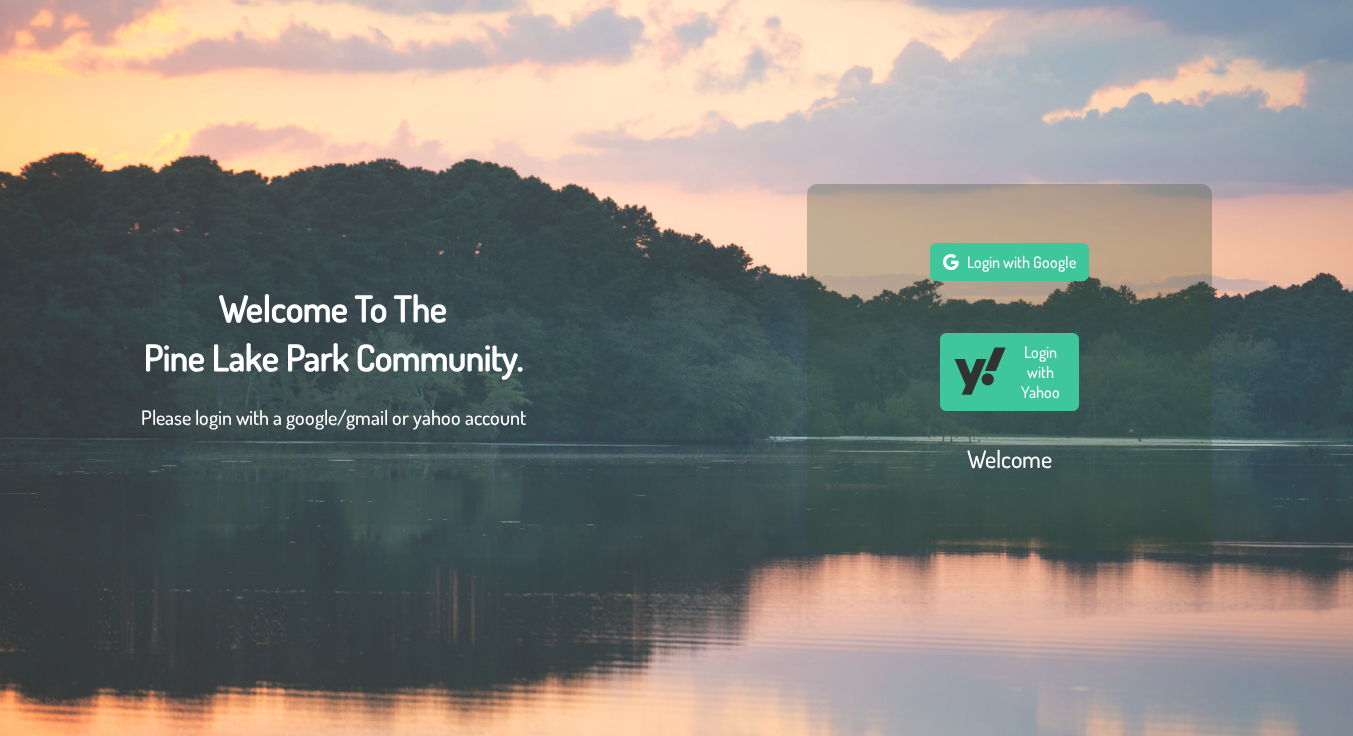 scroll, scrollTop: 0, scrollLeft: 0, axis: both 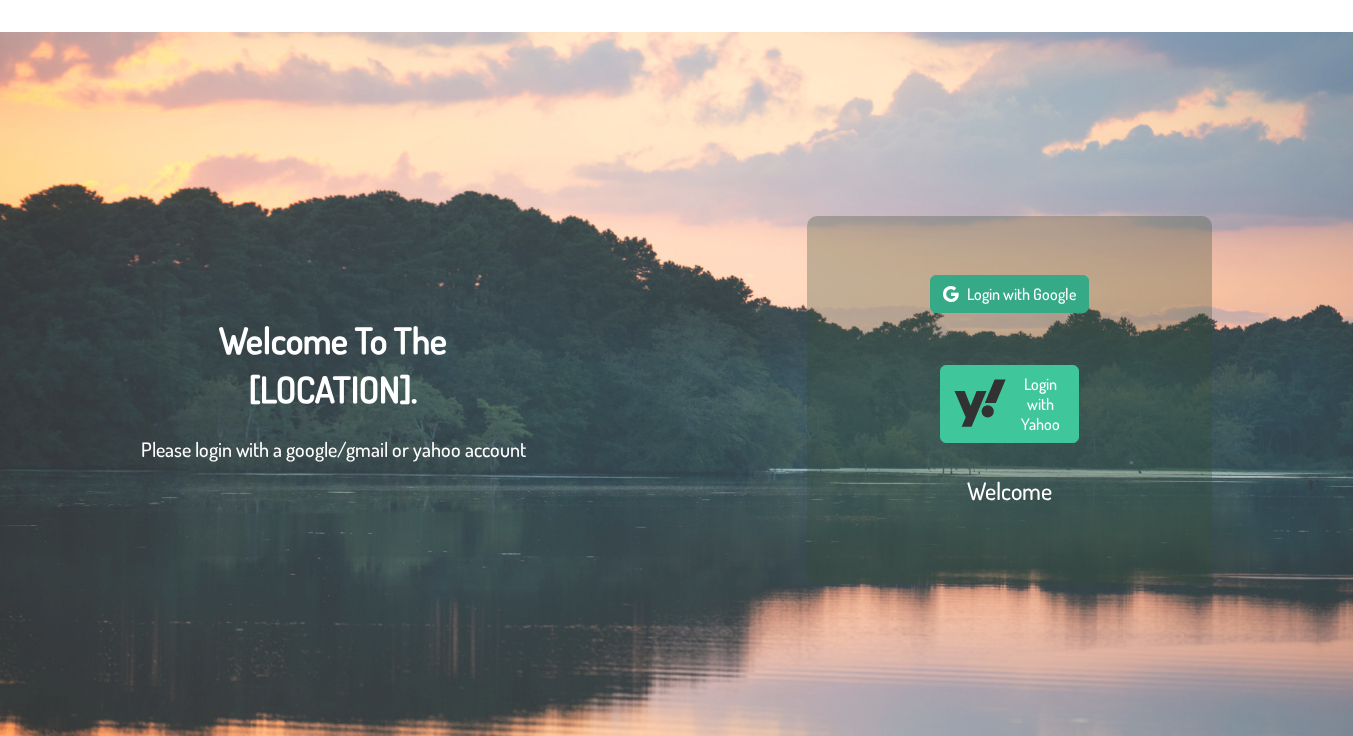 click at bounding box center (951, 294) 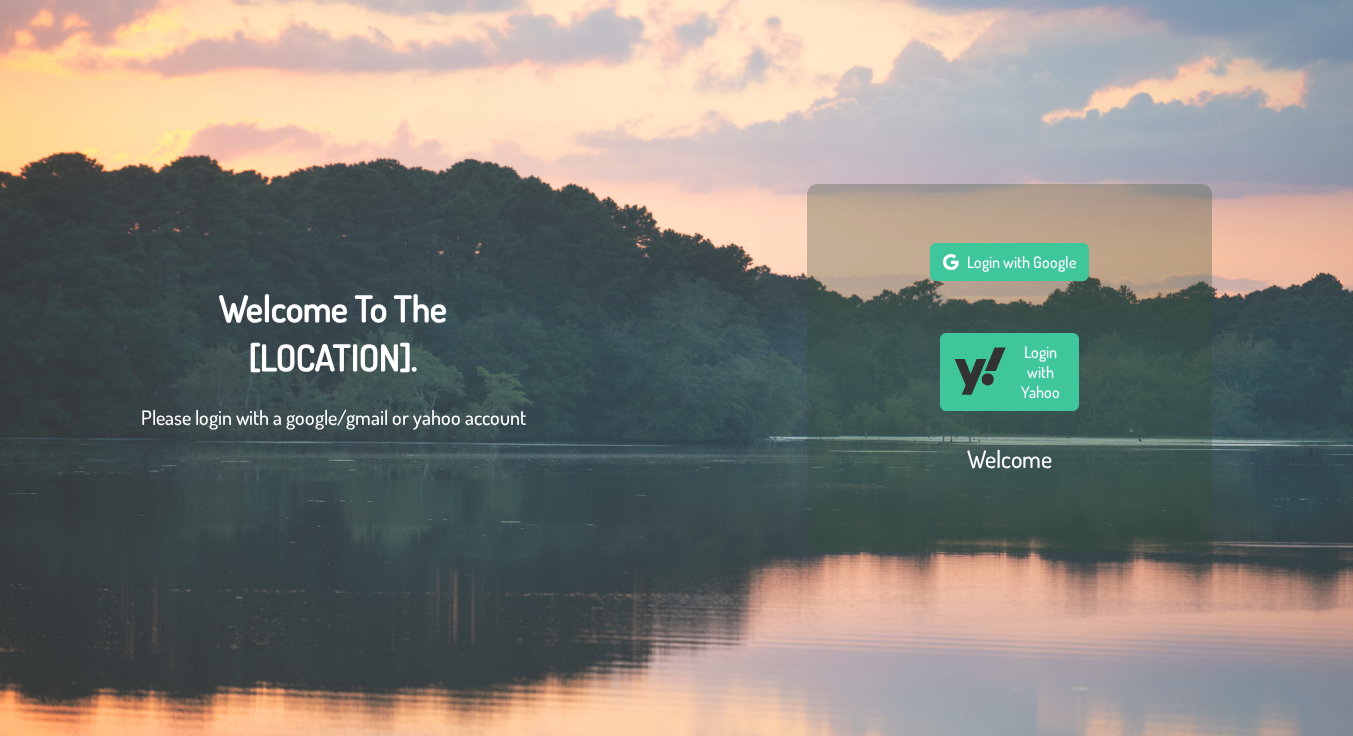 scroll, scrollTop: 0, scrollLeft: 0, axis: both 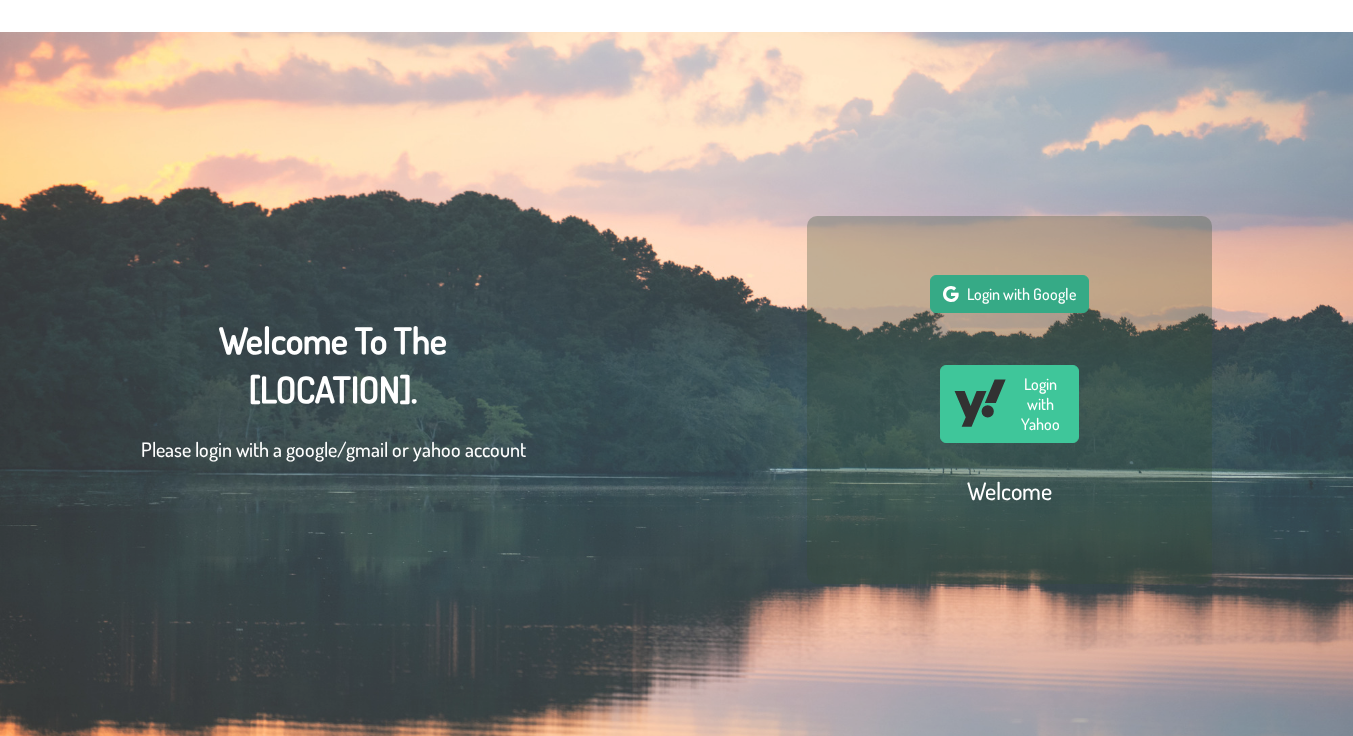 click on "Login with Google" at bounding box center (1021, 294) 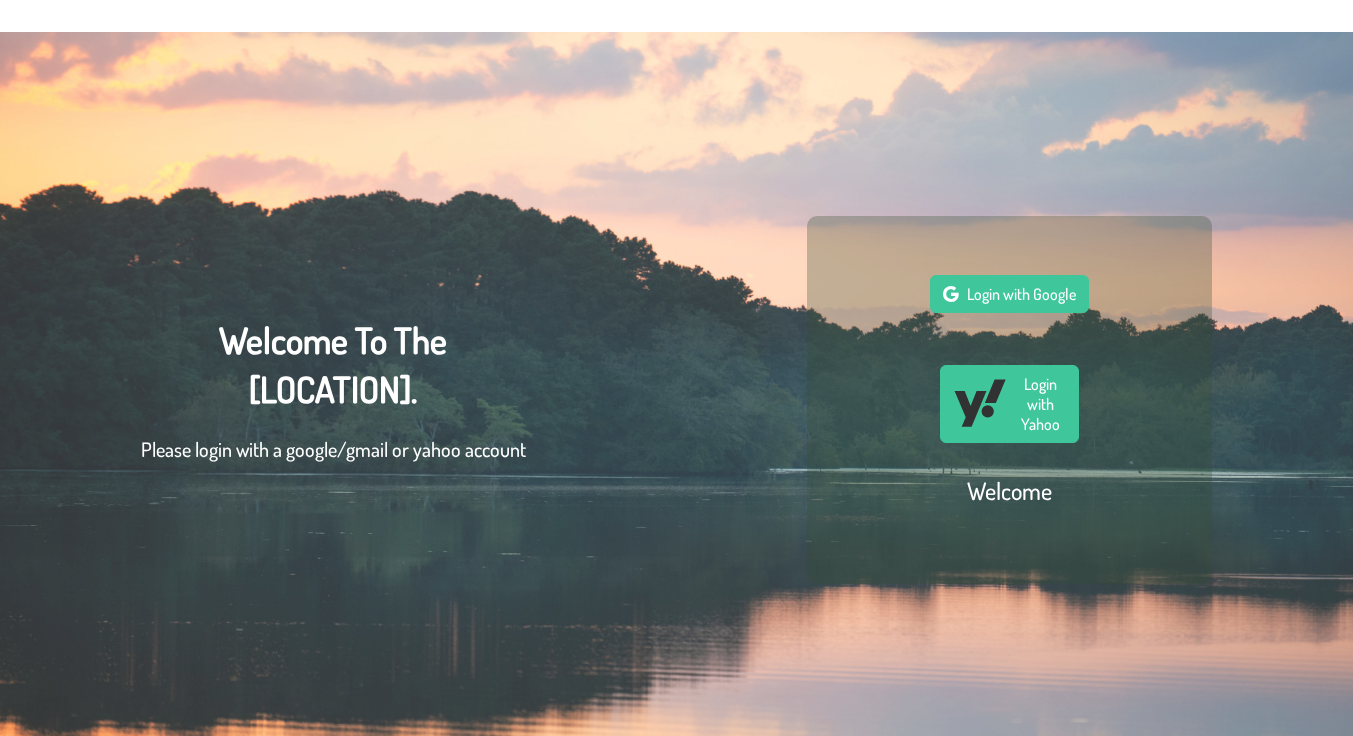scroll, scrollTop: 47, scrollLeft: 0, axis: vertical 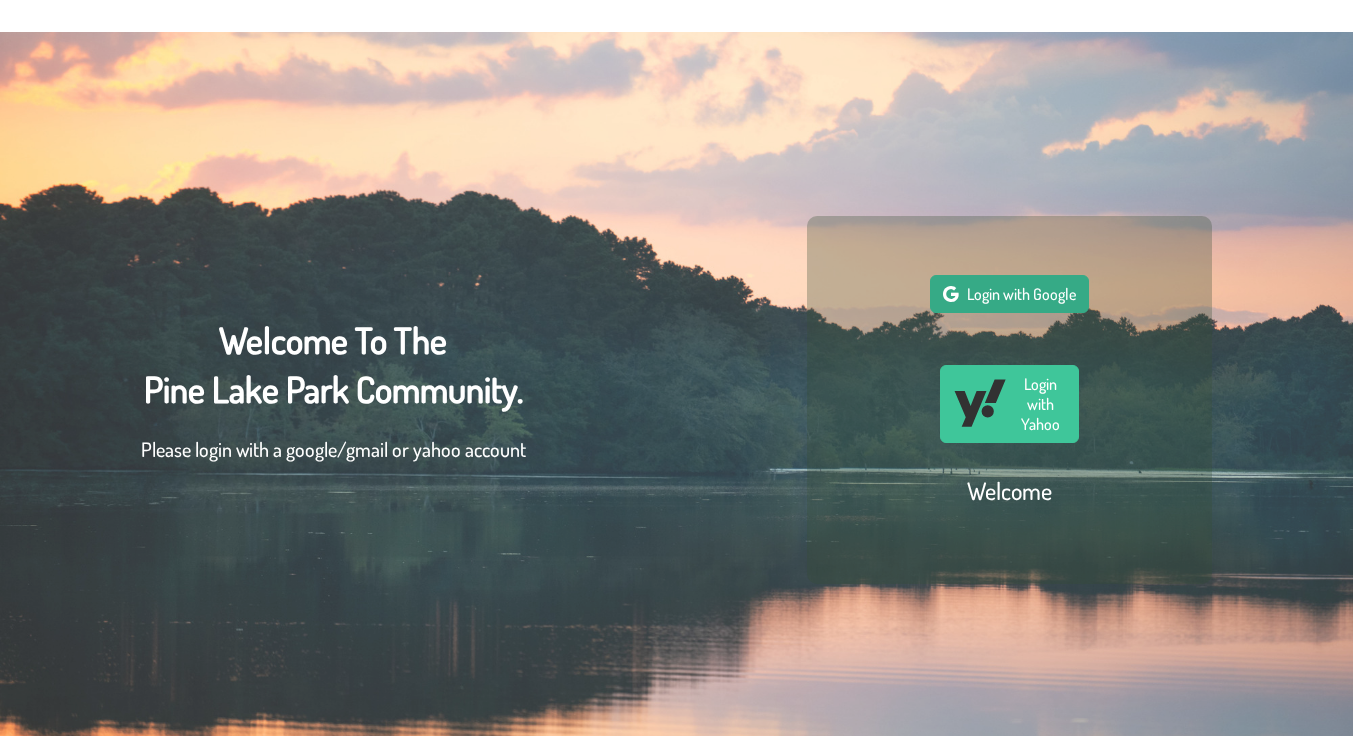 click on "Login with Google" at bounding box center (1021, 294) 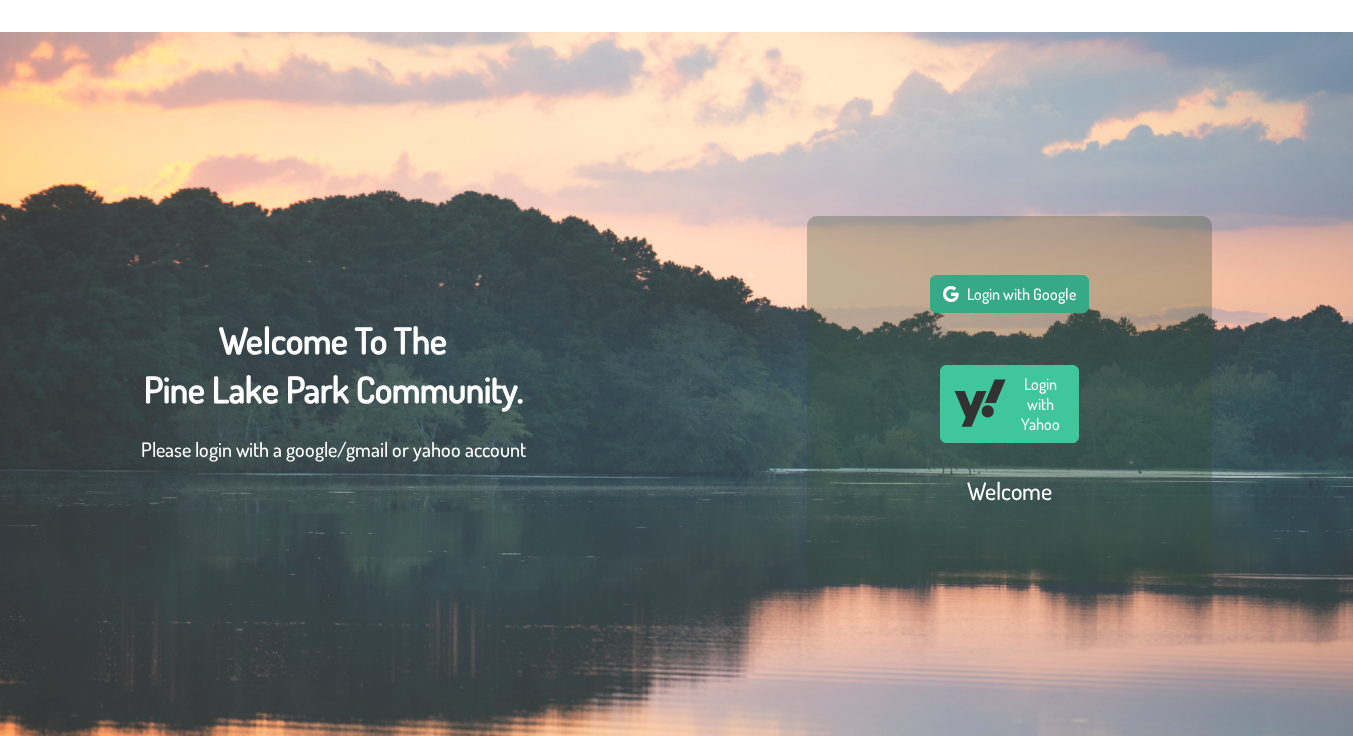 click on "Login with Google" at bounding box center [1021, 294] 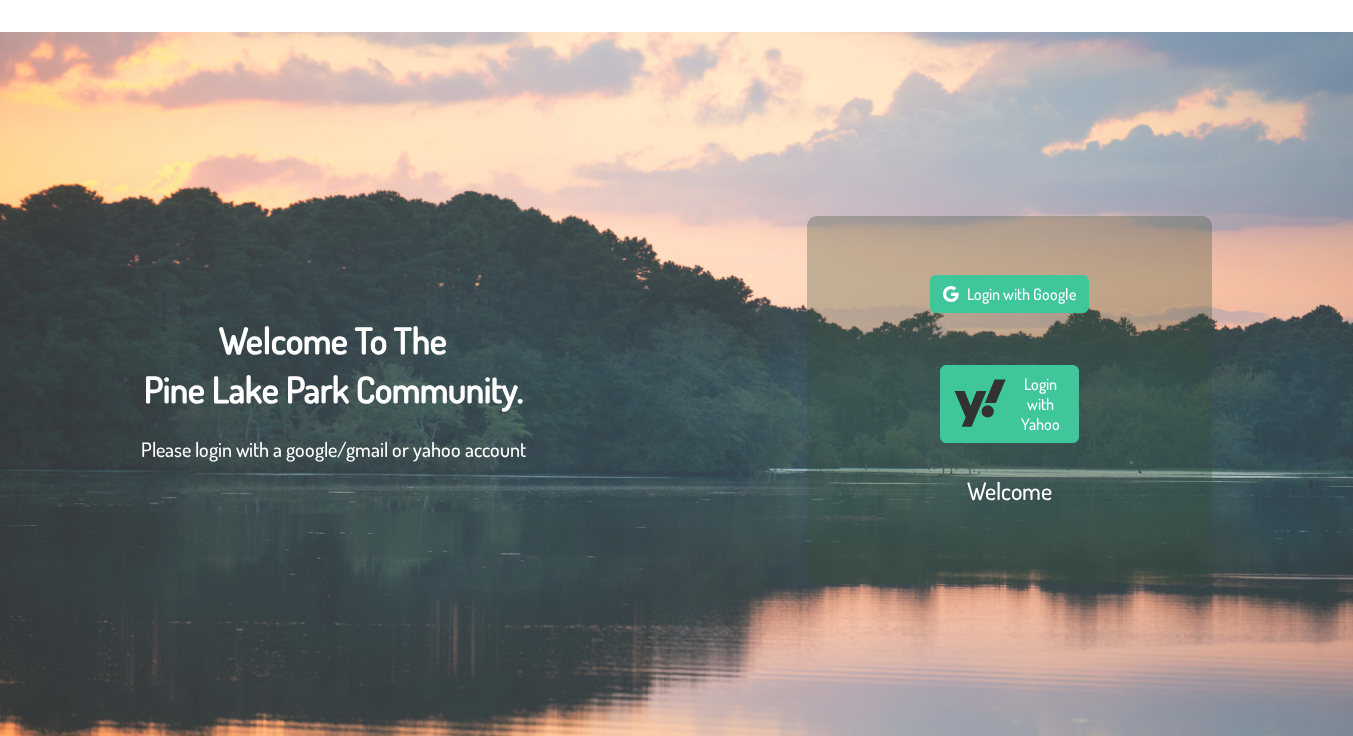 scroll, scrollTop: 2, scrollLeft: 0, axis: vertical 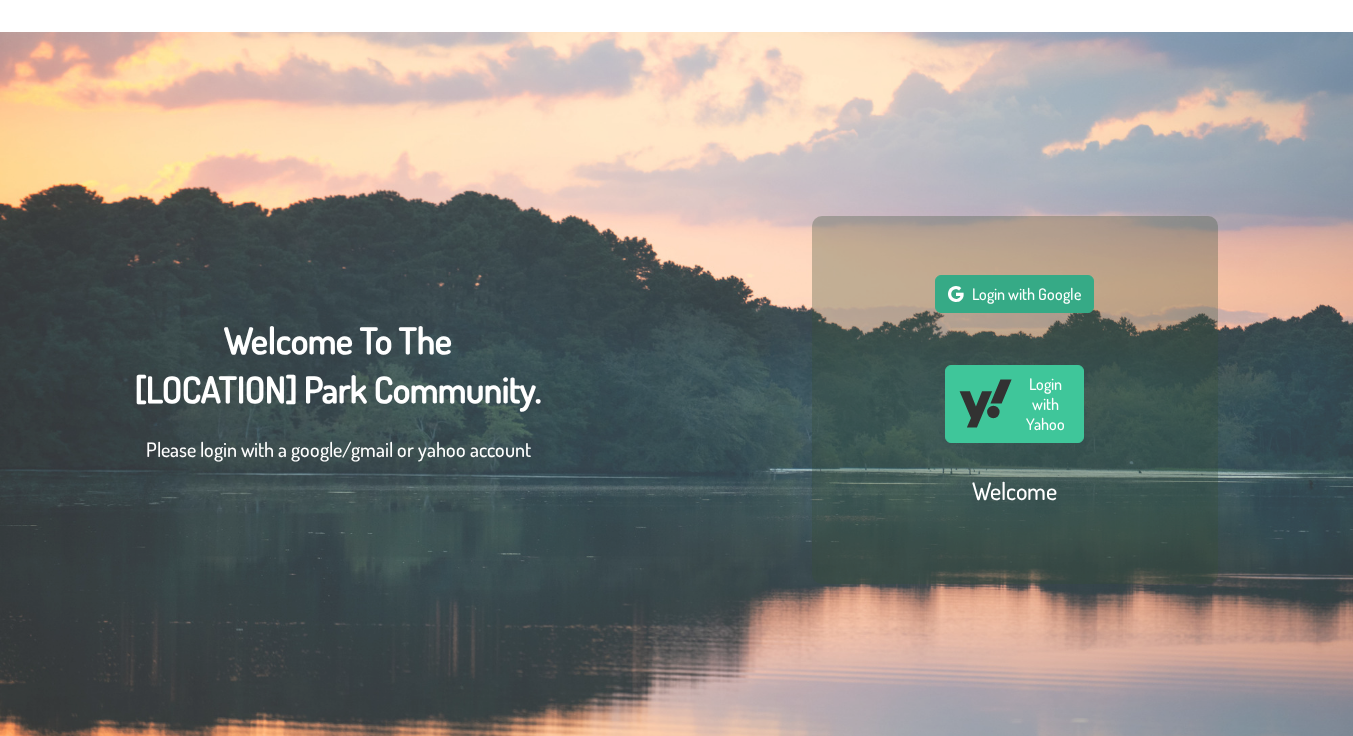 click on "Login with Google" at bounding box center (1026, 294) 